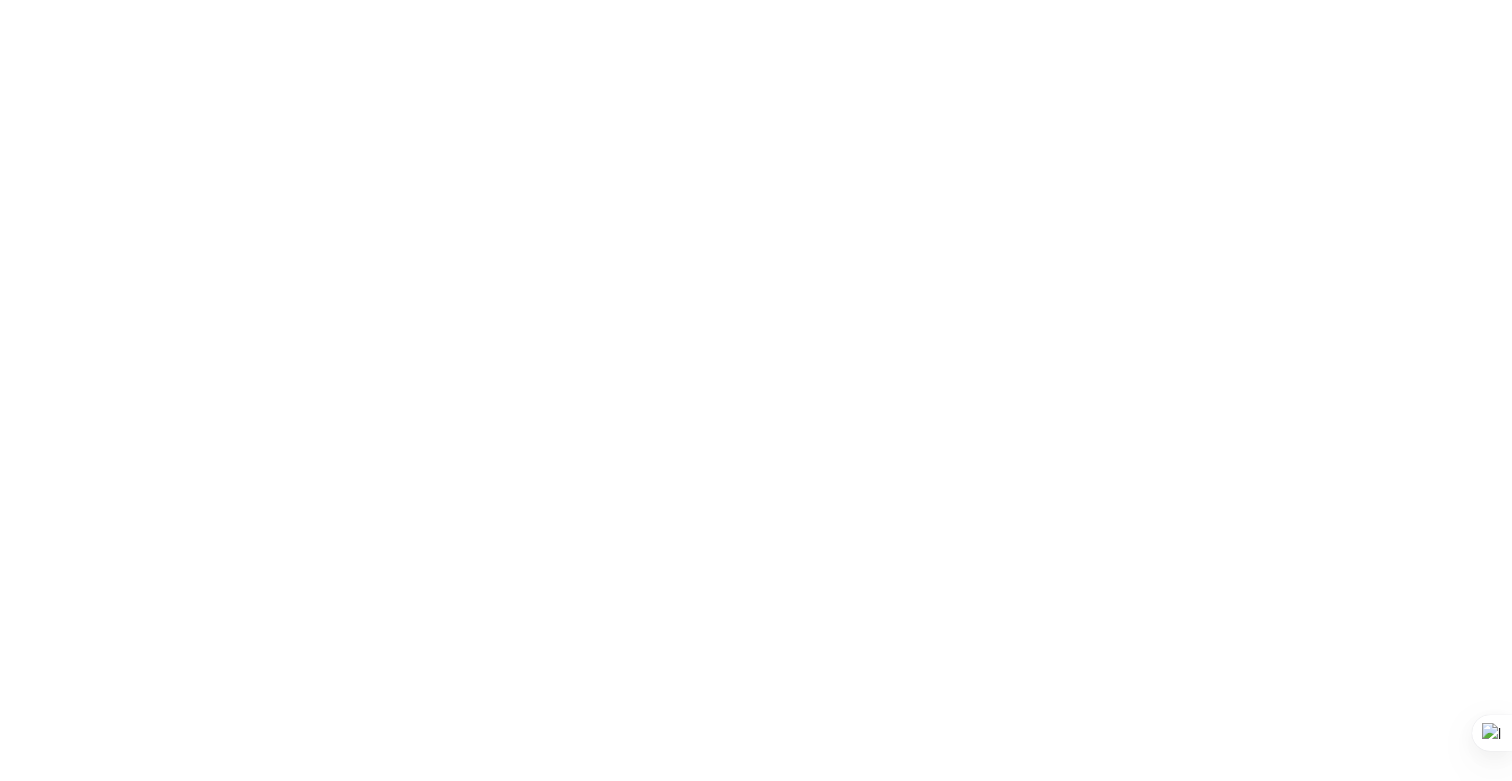 scroll, scrollTop: 0, scrollLeft: 0, axis: both 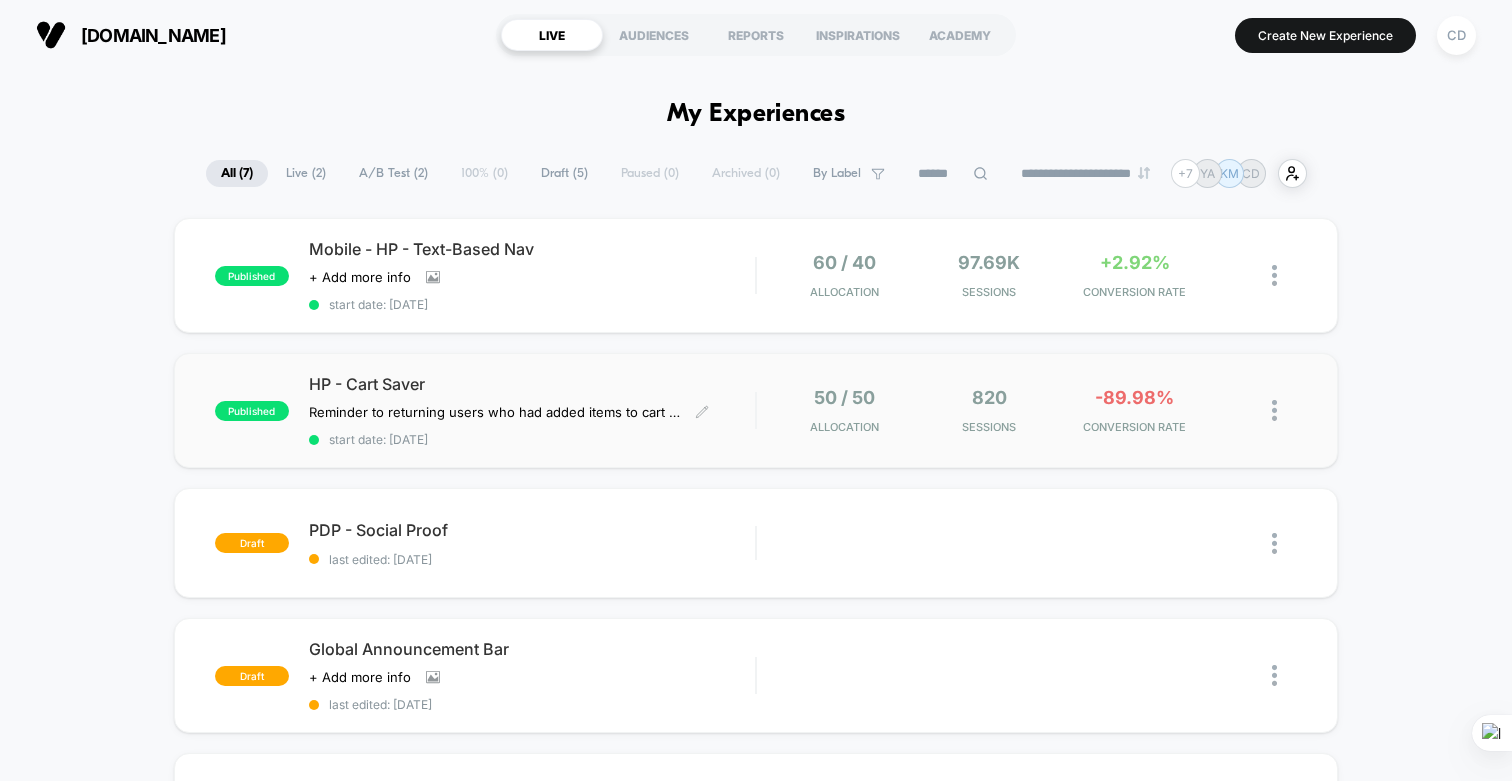 click on "HP - Cart Saver" at bounding box center (532, 384) 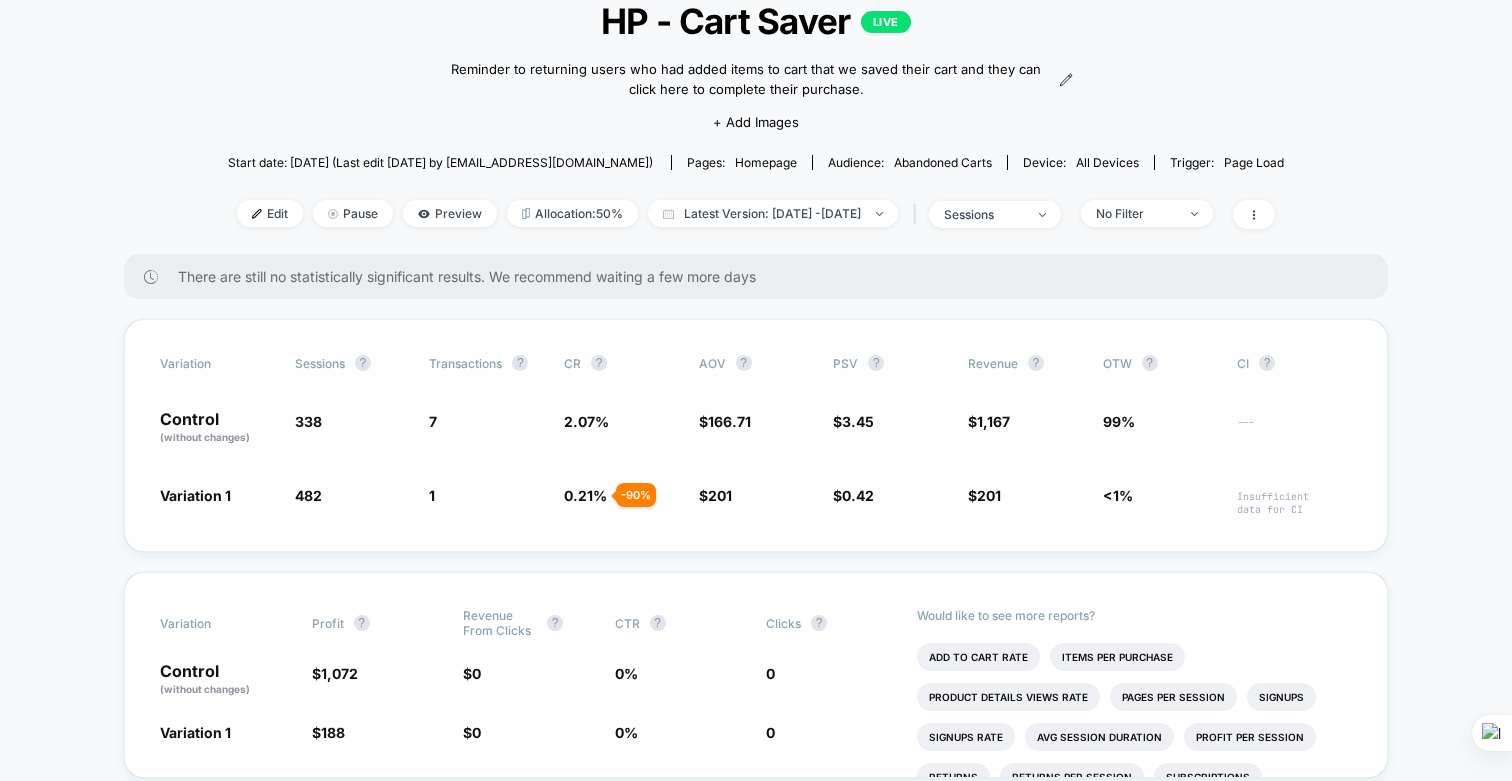 scroll, scrollTop: 0, scrollLeft: 0, axis: both 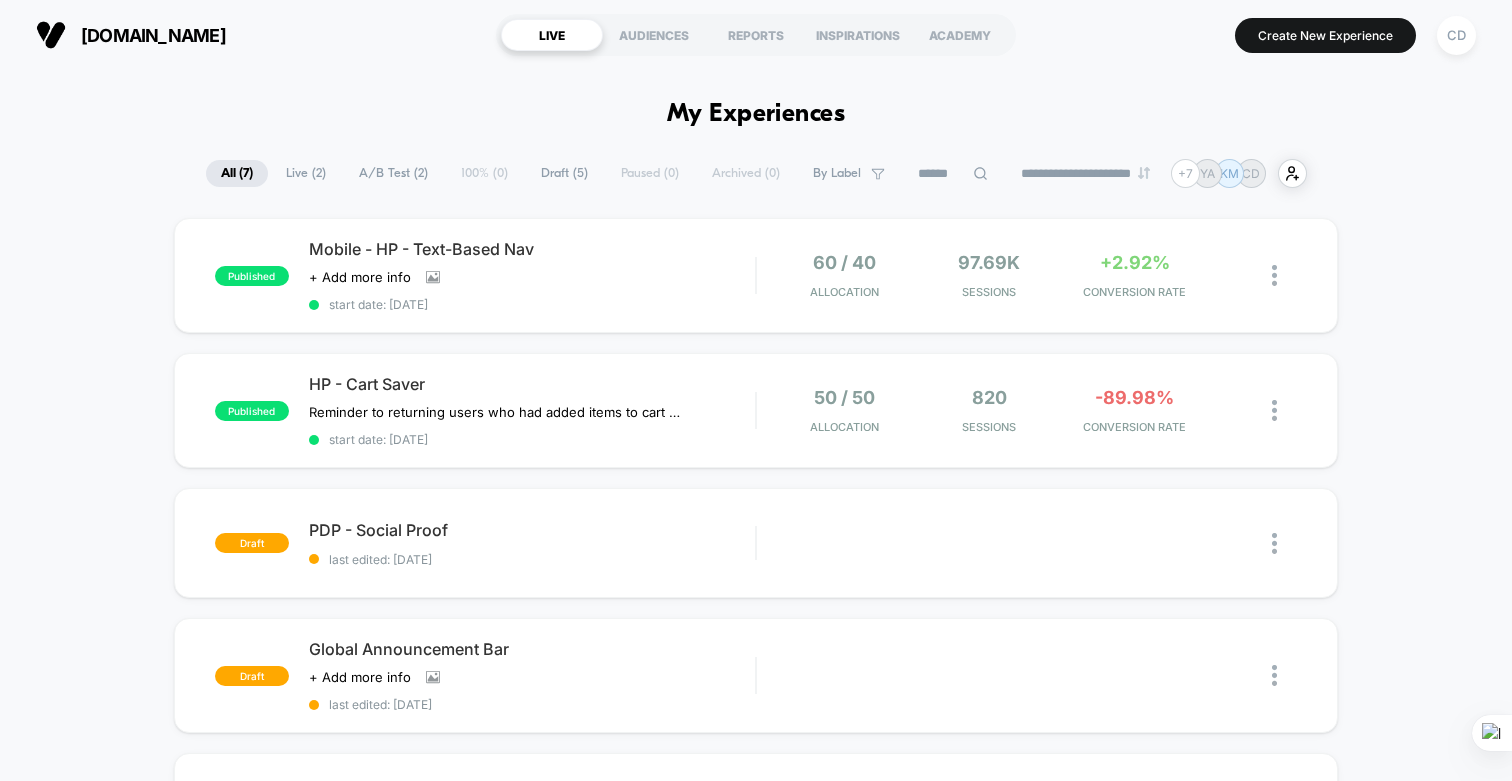 click on "Live ( 2 )" at bounding box center (306, 173) 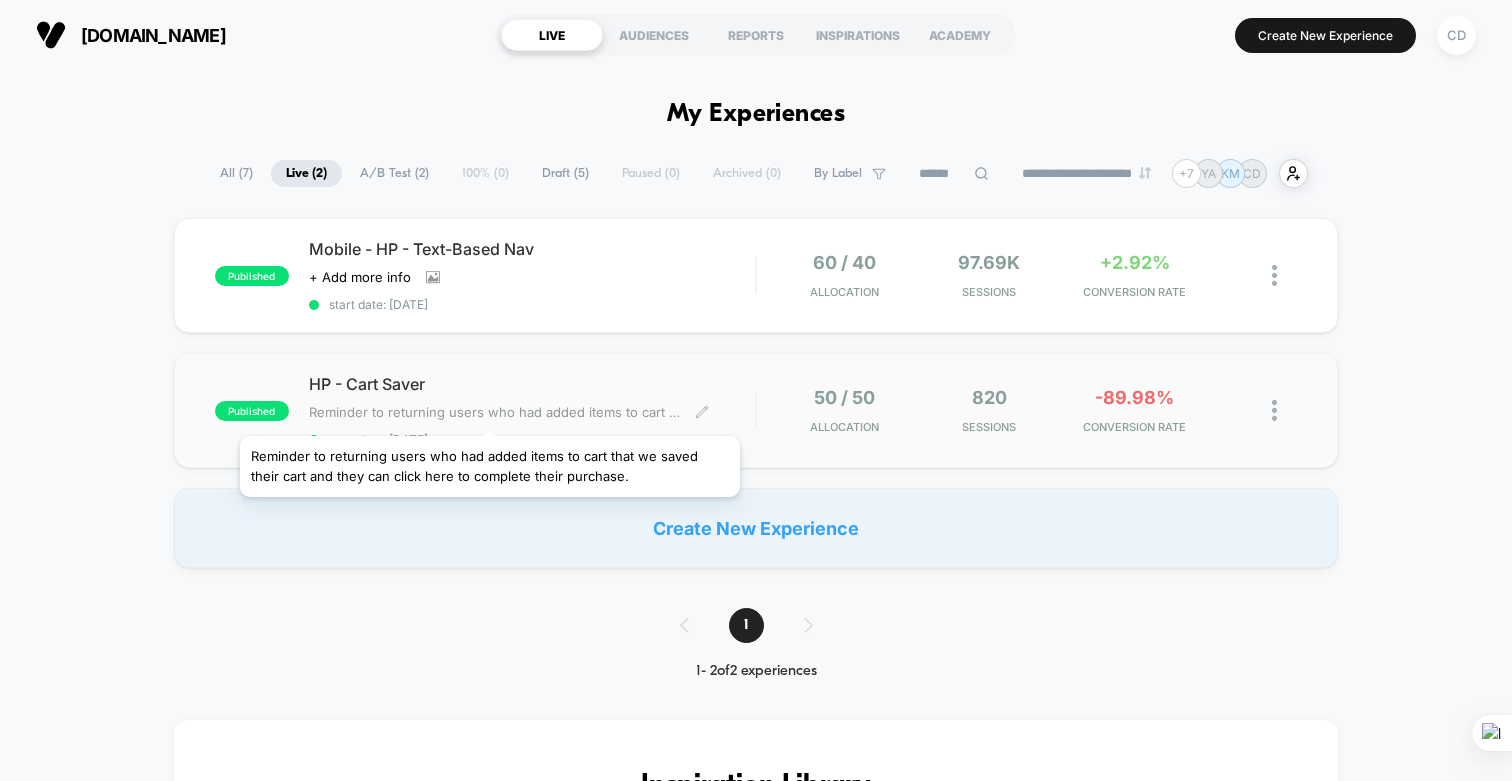 click on "Reminder to returning users who had added items to cart that we saved their cart and they can click here to complete their purchase." at bounding box center [494, 412] 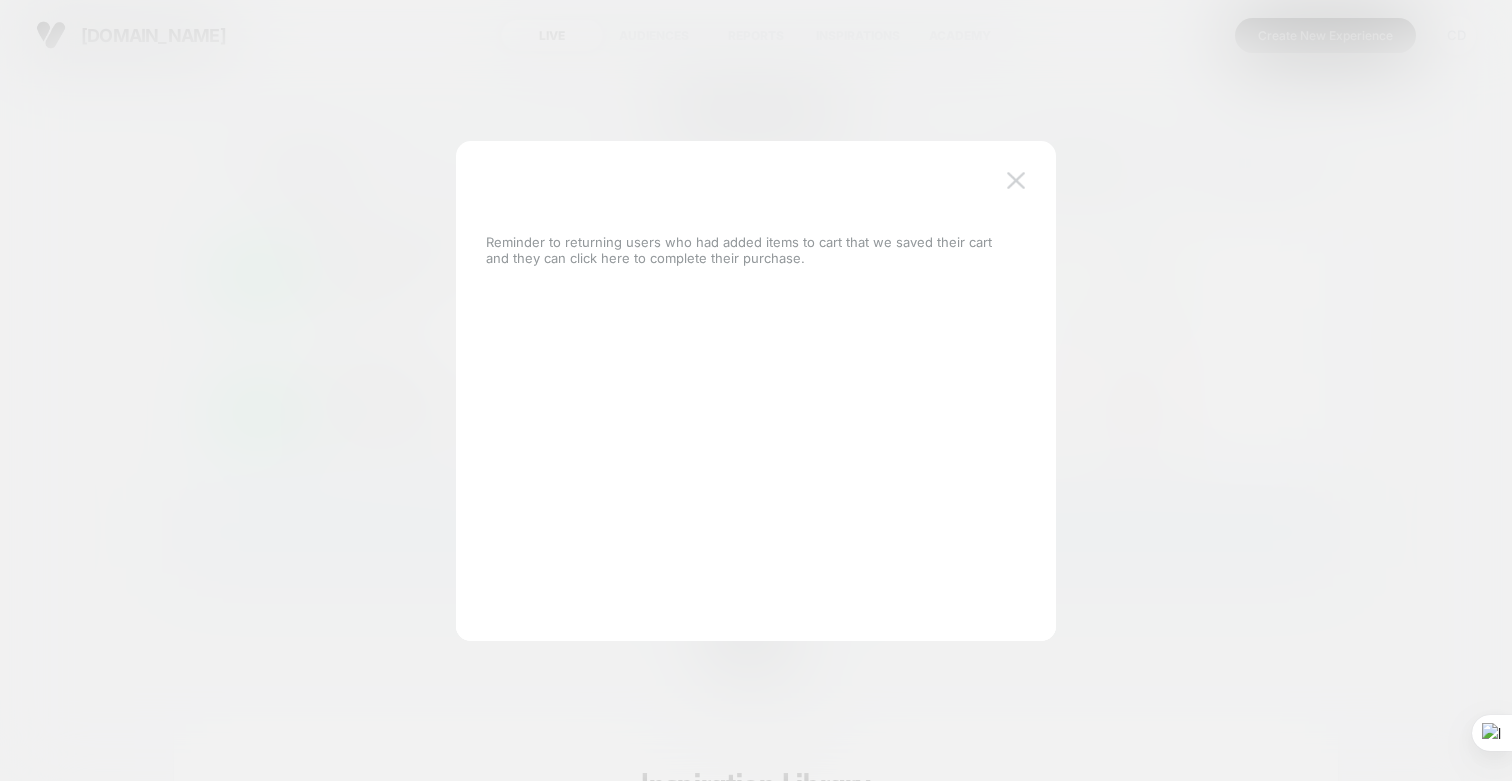 click at bounding box center (1016, 181) 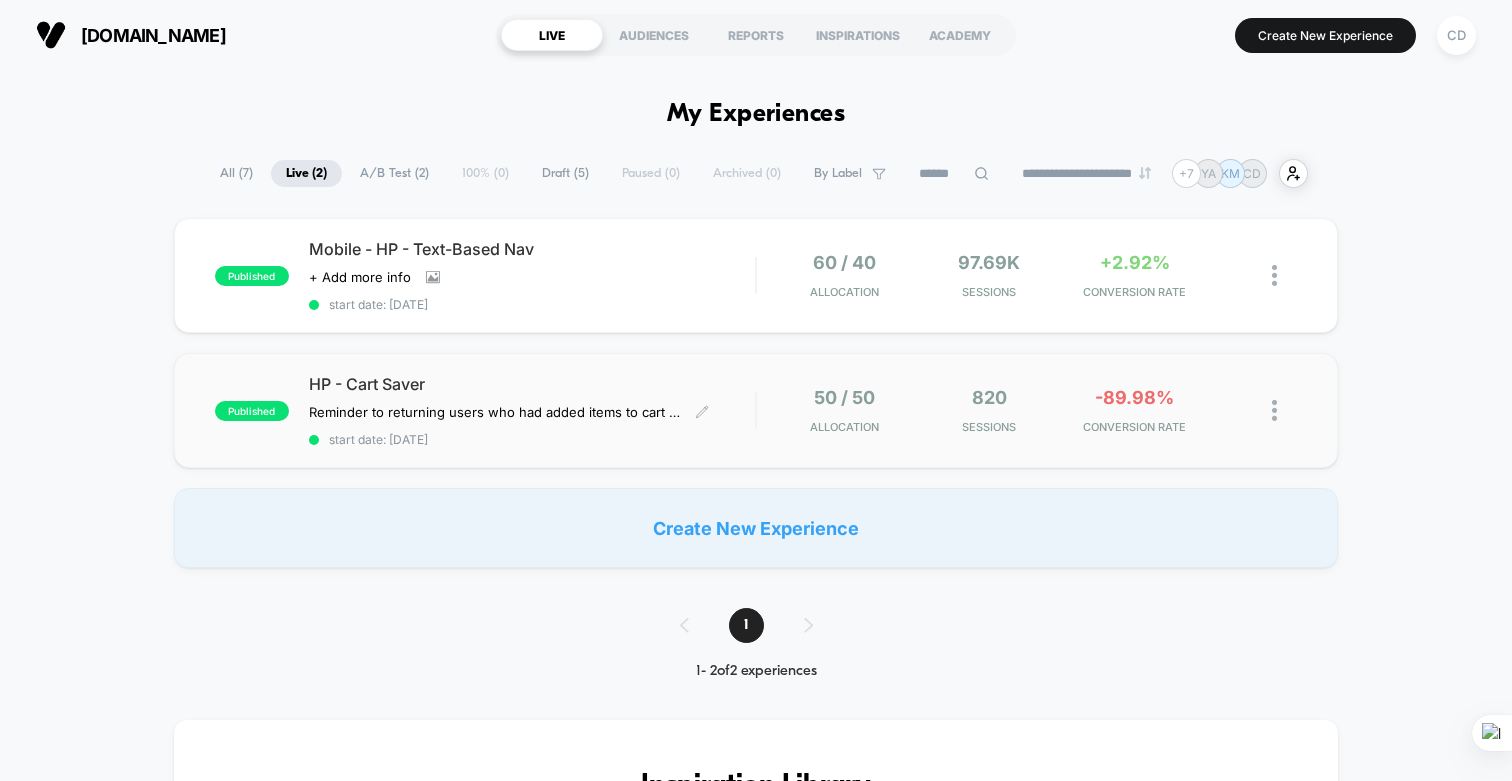 click on "start date: [DATE]" at bounding box center (532, 439) 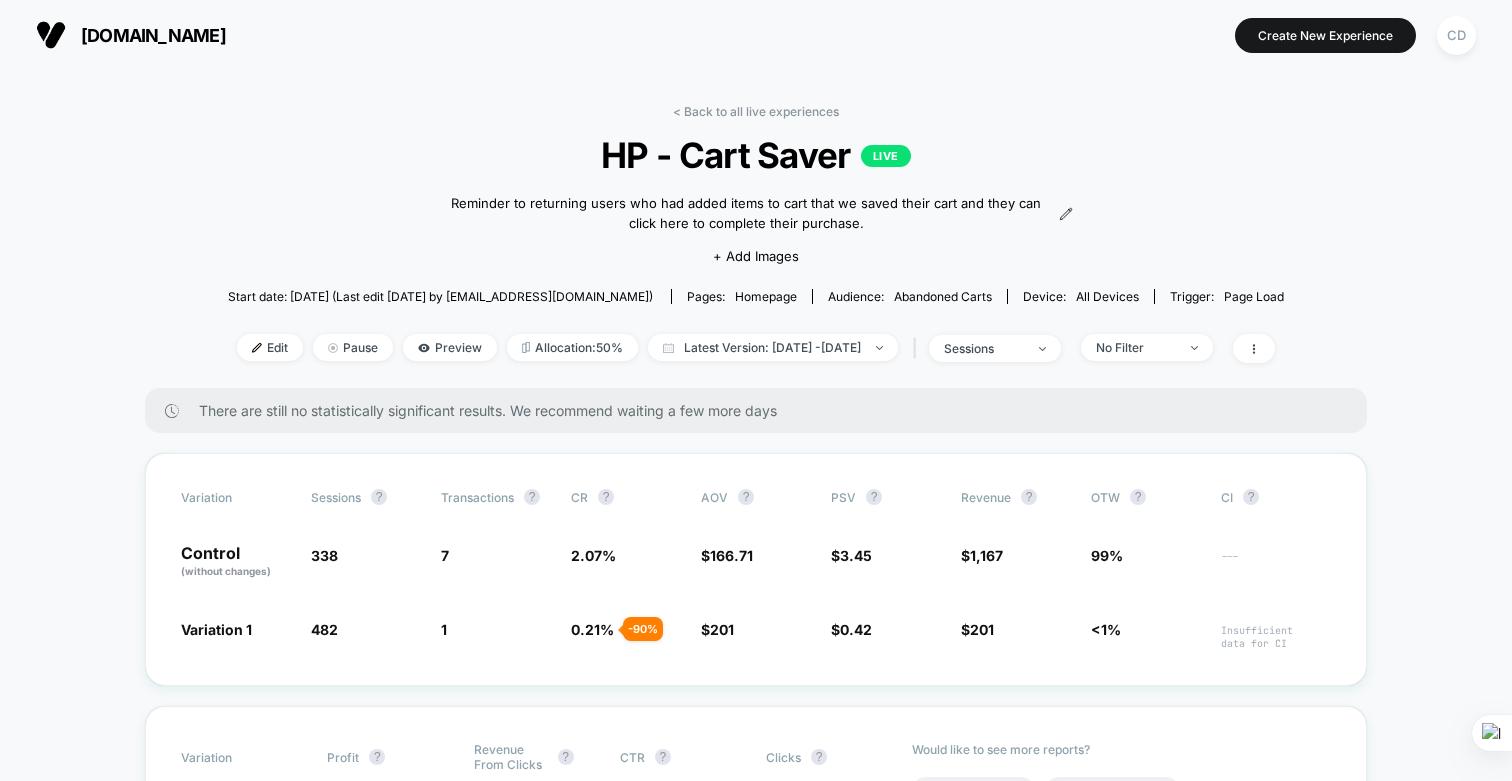 click on "< Back to all live experiences  HP - Cart Saver LIVE Reminder to returning users who had added items to cart that we saved their cart and they can click here to complete their purchase. Click to edit experience details Reminder to returning users who had added items to cart that we saved their cart and they can click here to complete their purchase. + Add Images Start date: [DATE] (Last edit [DATE] by [EMAIL_ADDRESS][DOMAIN_NAME]) Pages: homepage Audience: Abandoned Carts Device: all devices Trigger: Page Load Edit Pause  Preview Allocation:  50% Latest Version:     [DATE]    -    [DATE] |   sessions   No Filter" at bounding box center [756, 246] 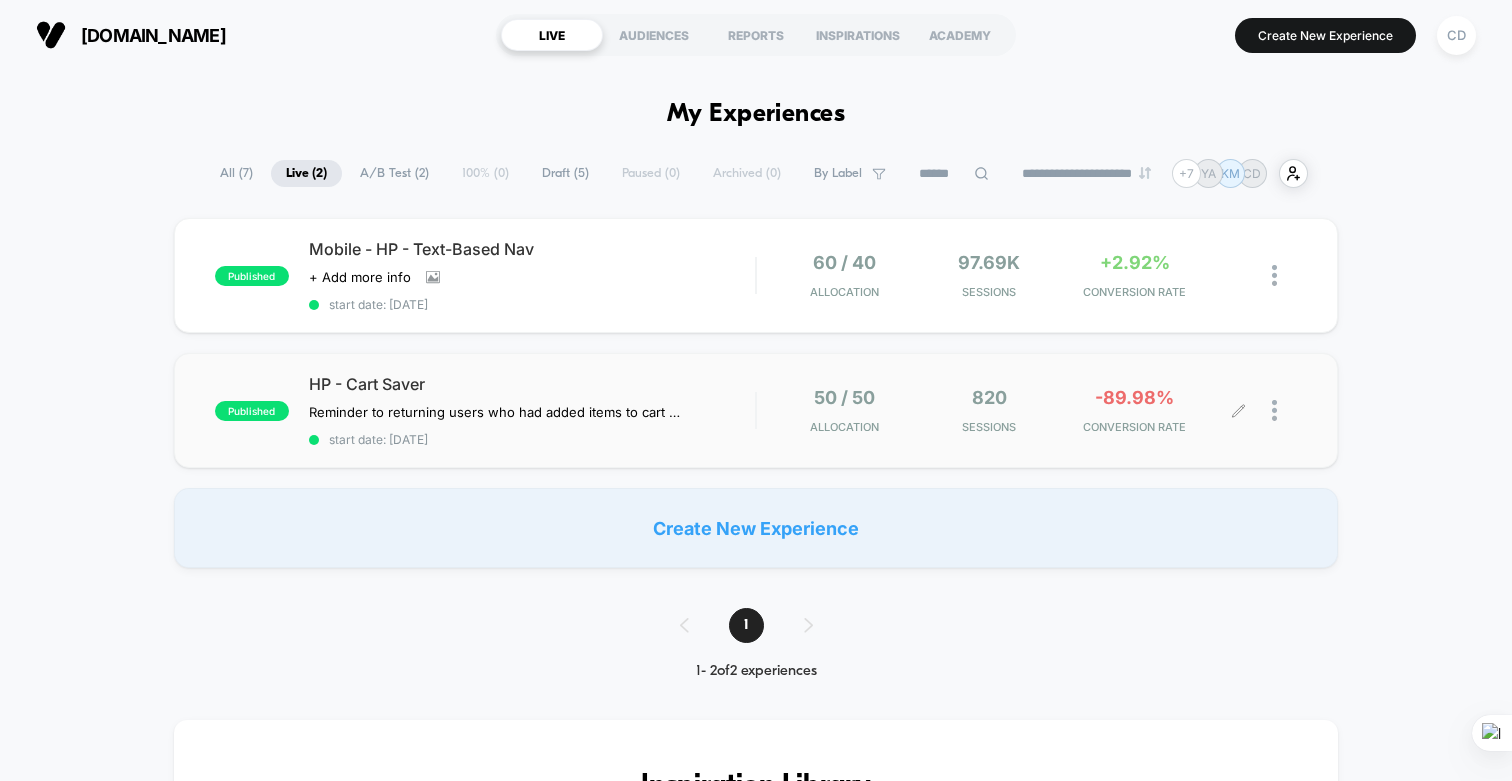 click 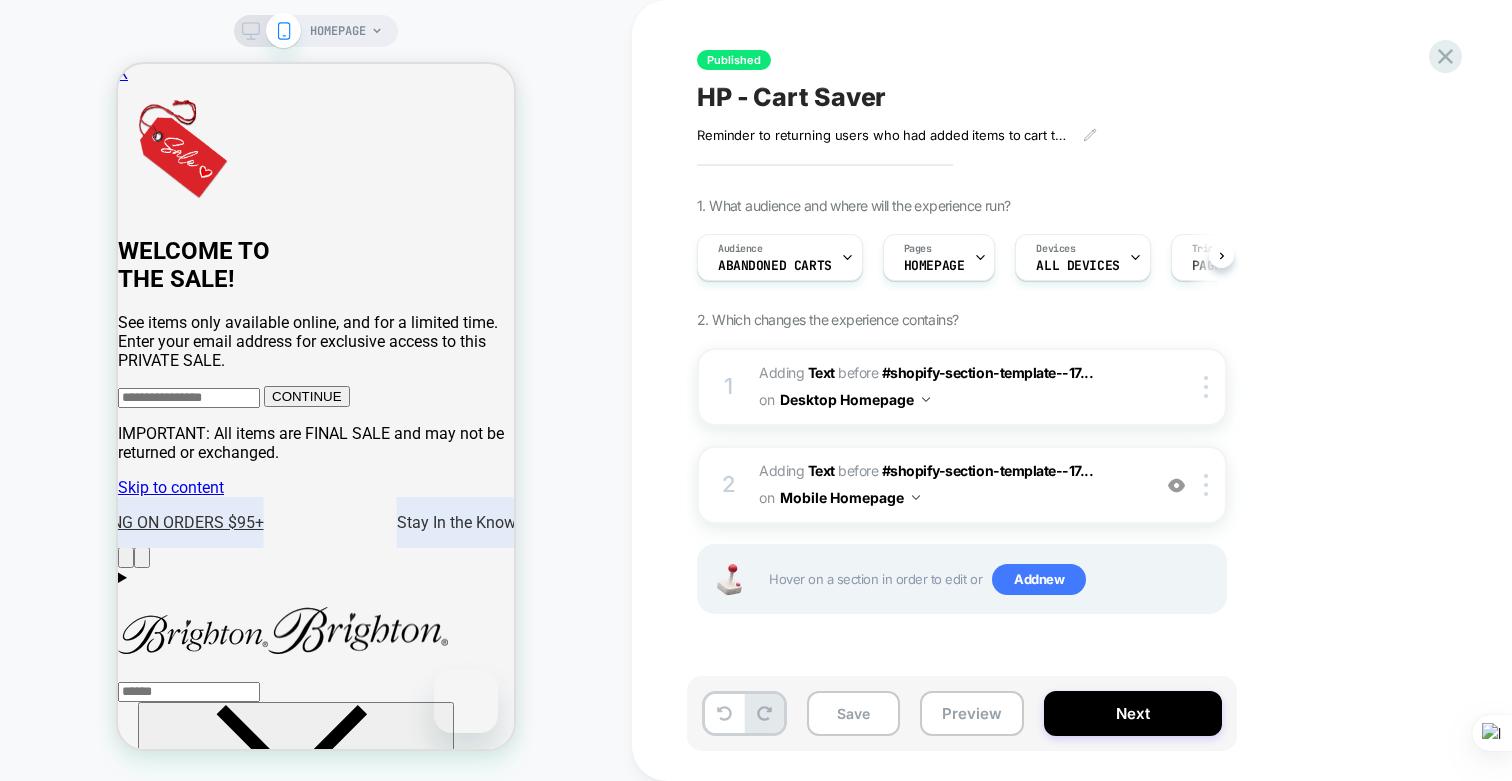 scroll, scrollTop: 0, scrollLeft: 1, axis: horizontal 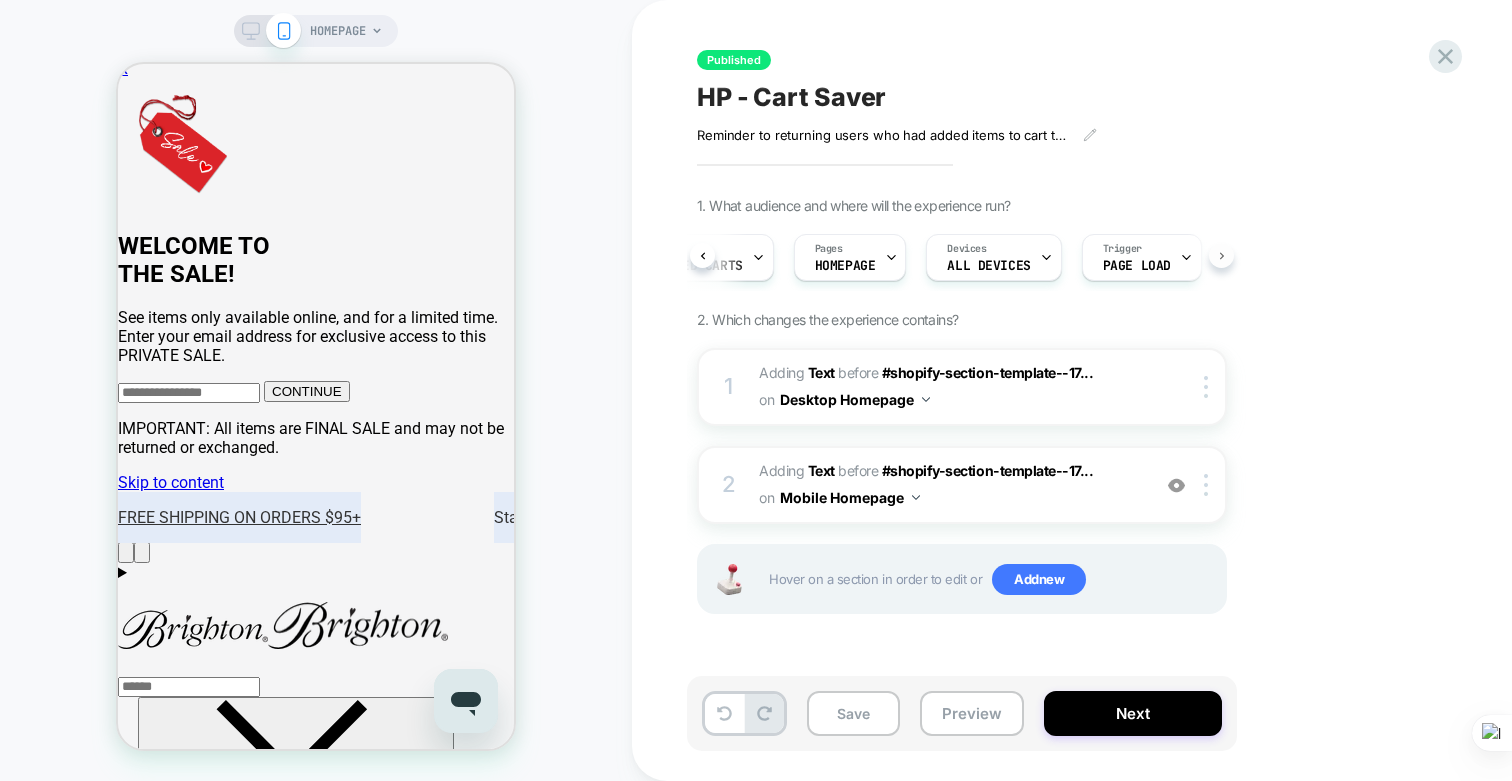 click at bounding box center (1221, 255) 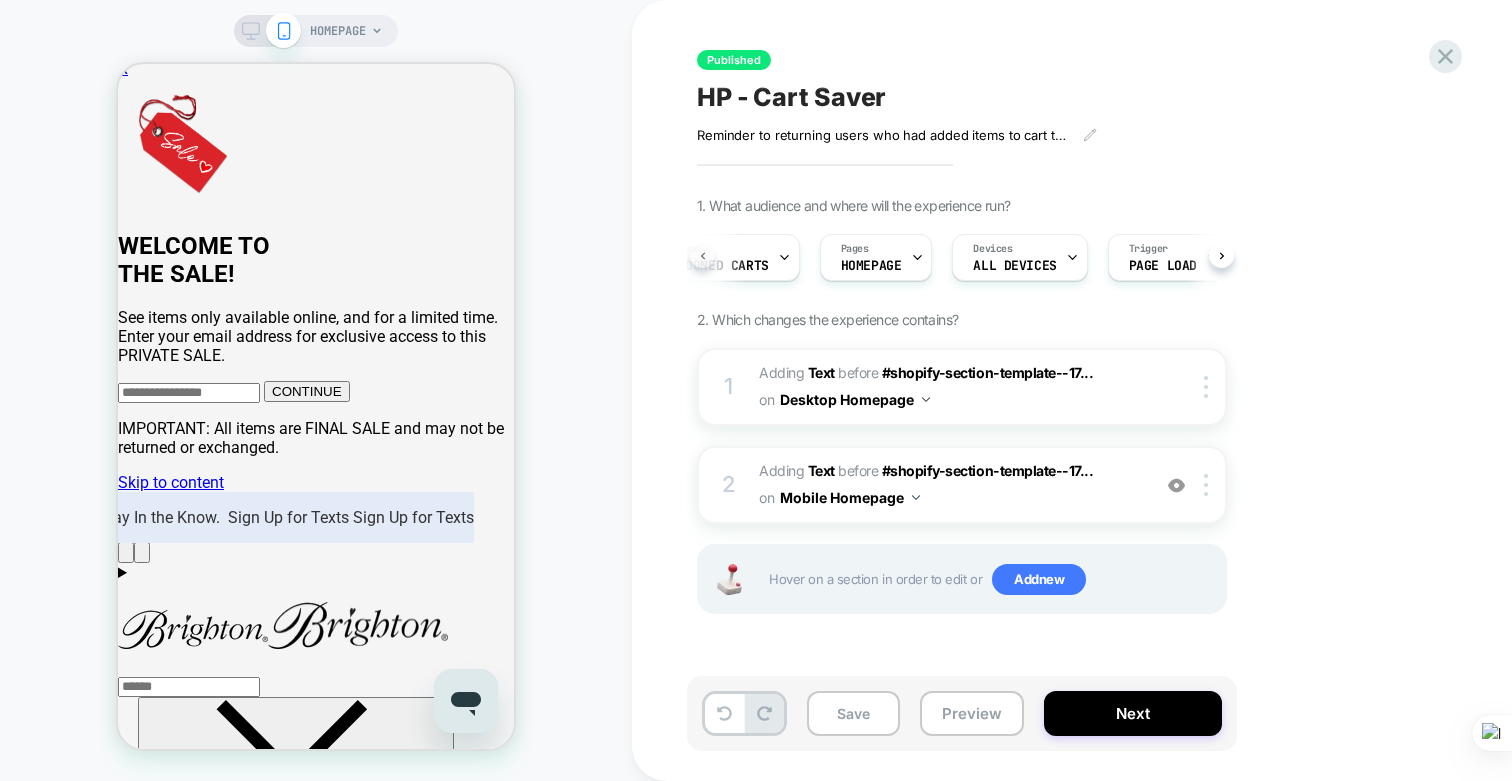 click at bounding box center (702, 255) 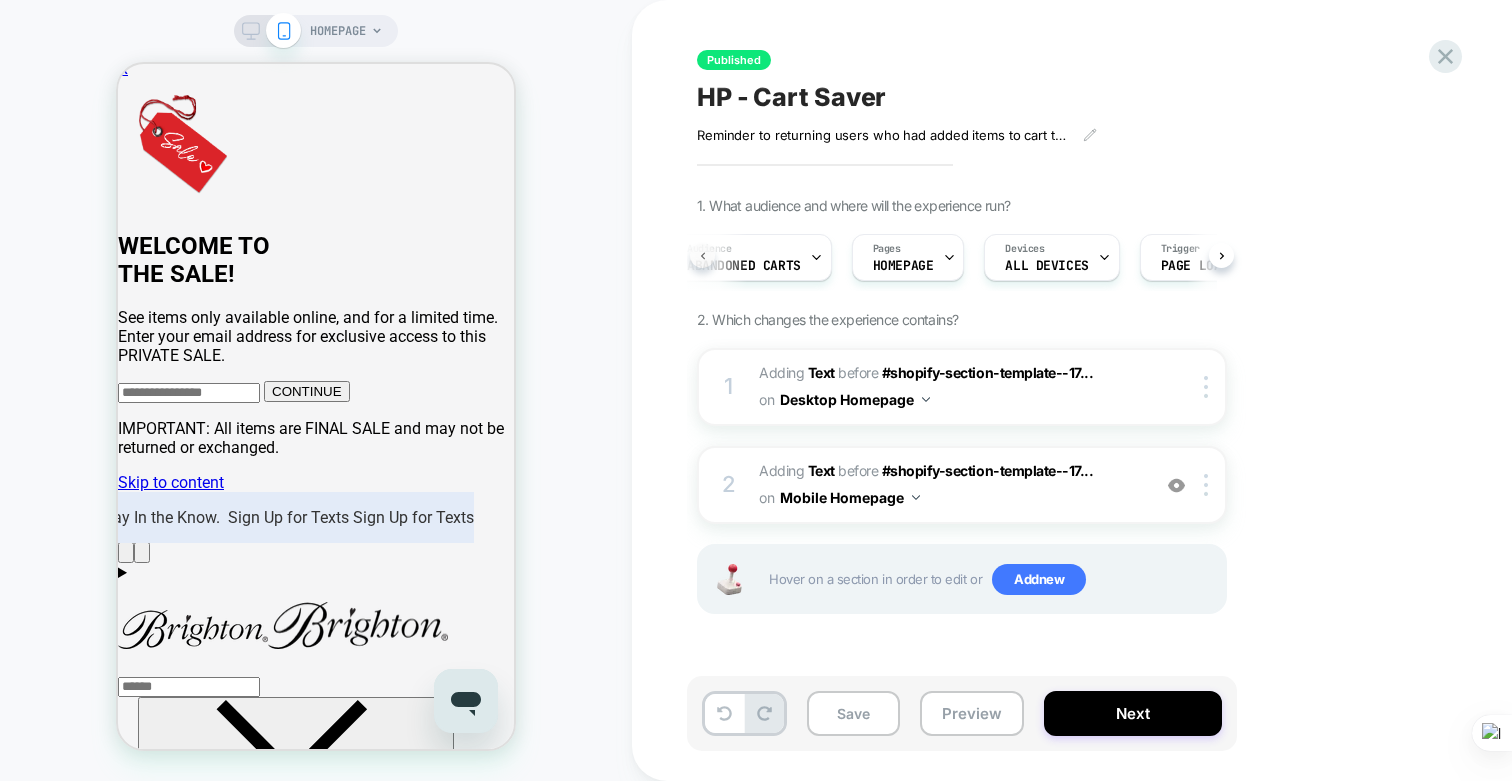 scroll, scrollTop: 0, scrollLeft: 5, axis: horizontal 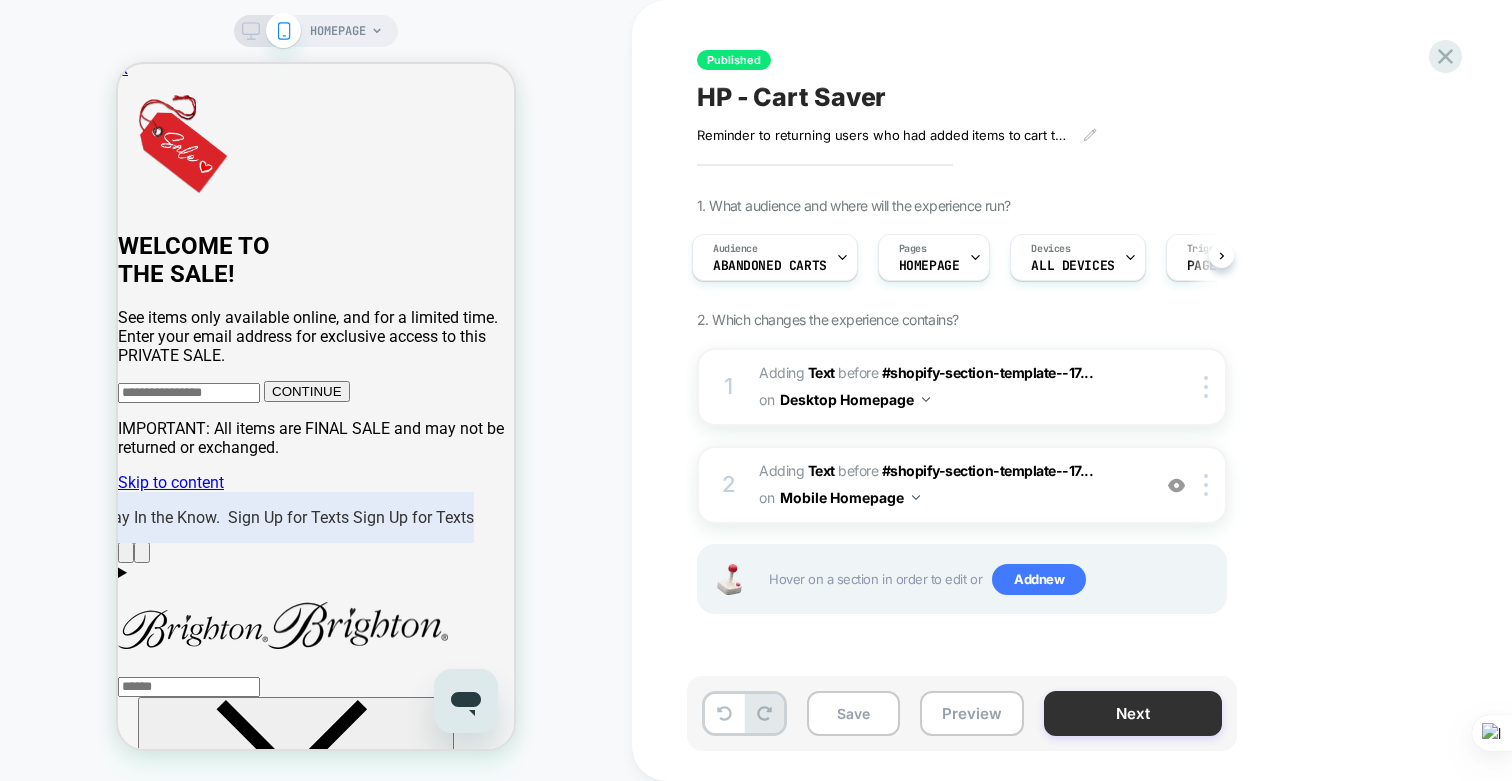 click on "Next" at bounding box center (1133, 713) 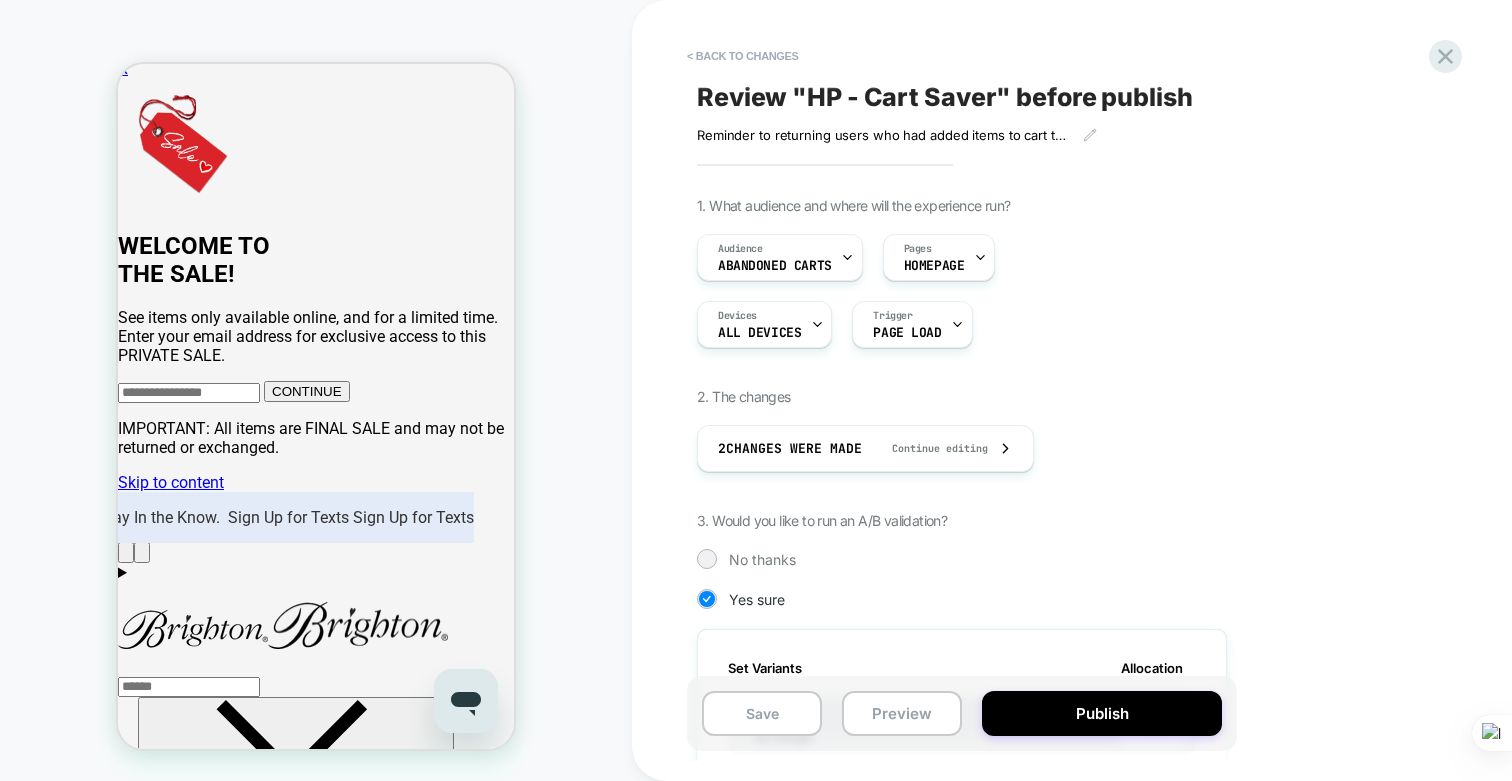 scroll, scrollTop: 0, scrollLeft: 2, axis: horizontal 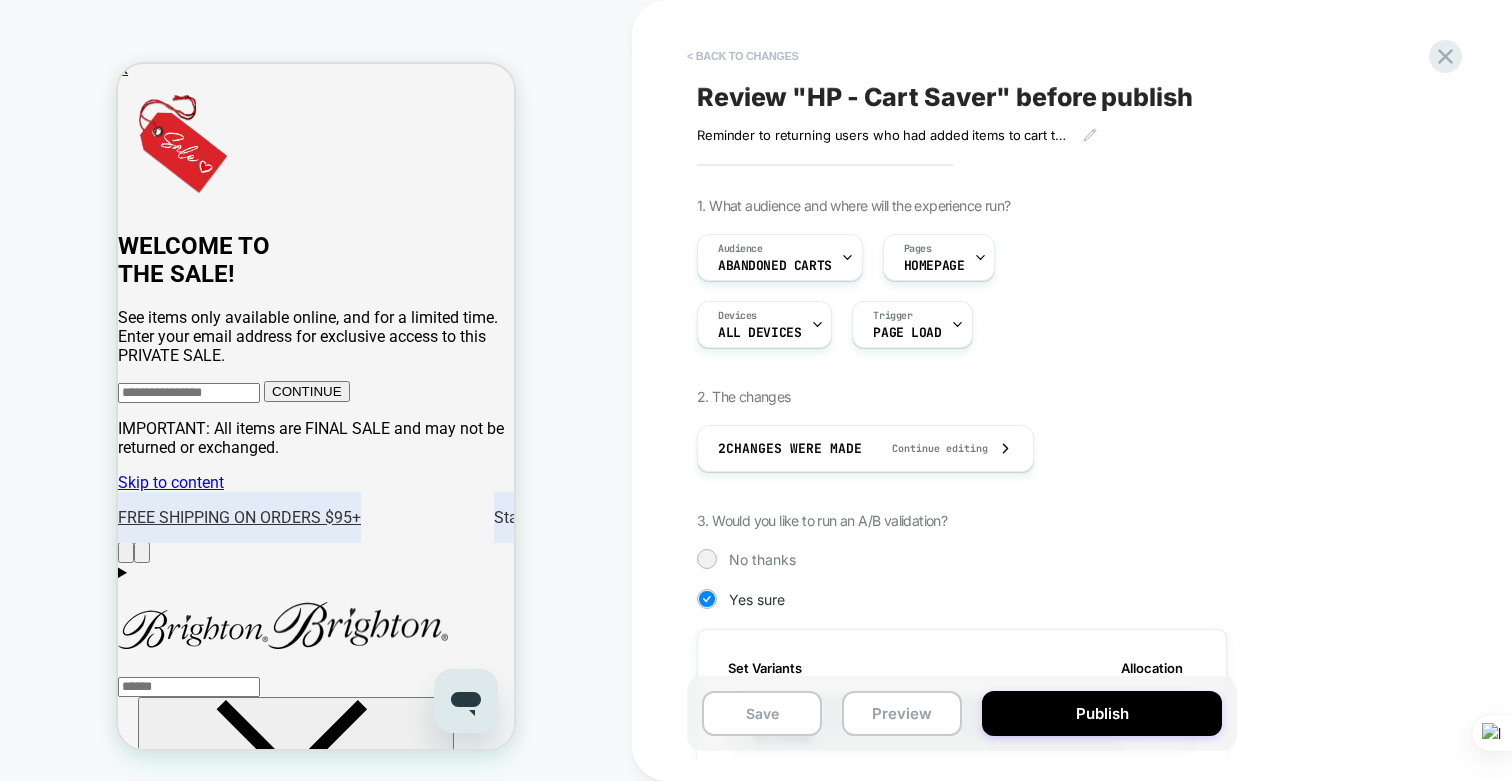 click on "< Back to changes" at bounding box center [743, 56] 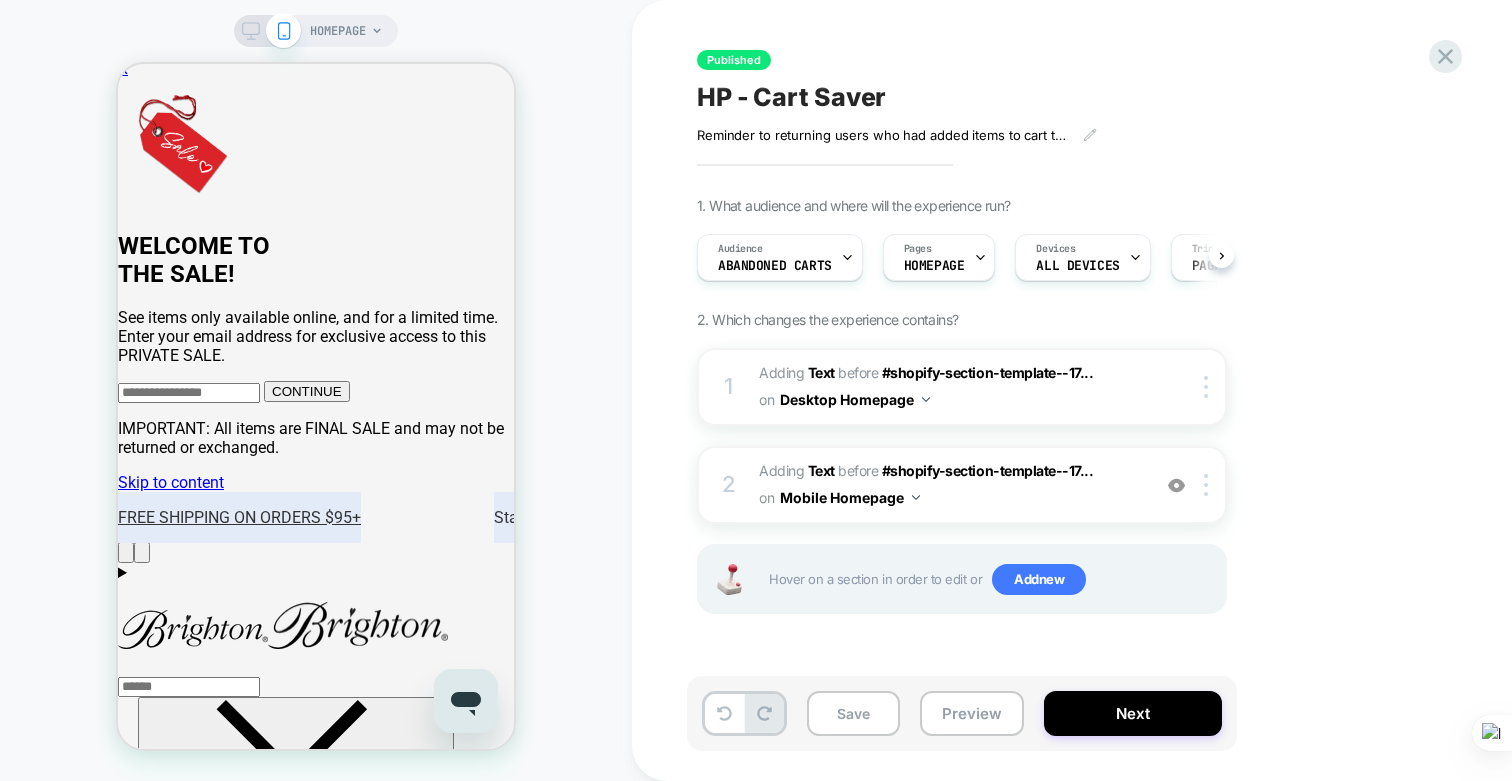 scroll, scrollTop: 0, scrollLeft: 1, axis: horizontal 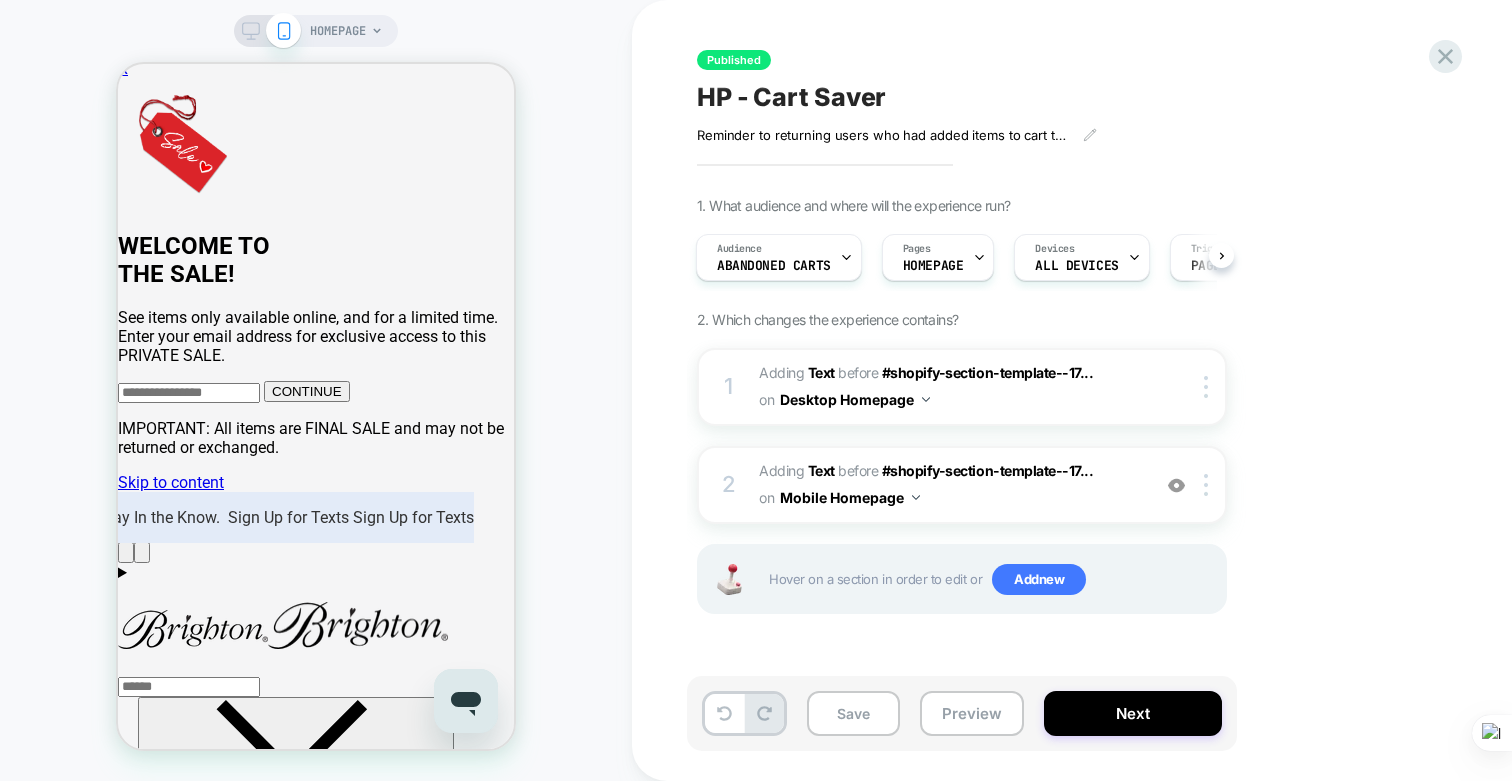 click 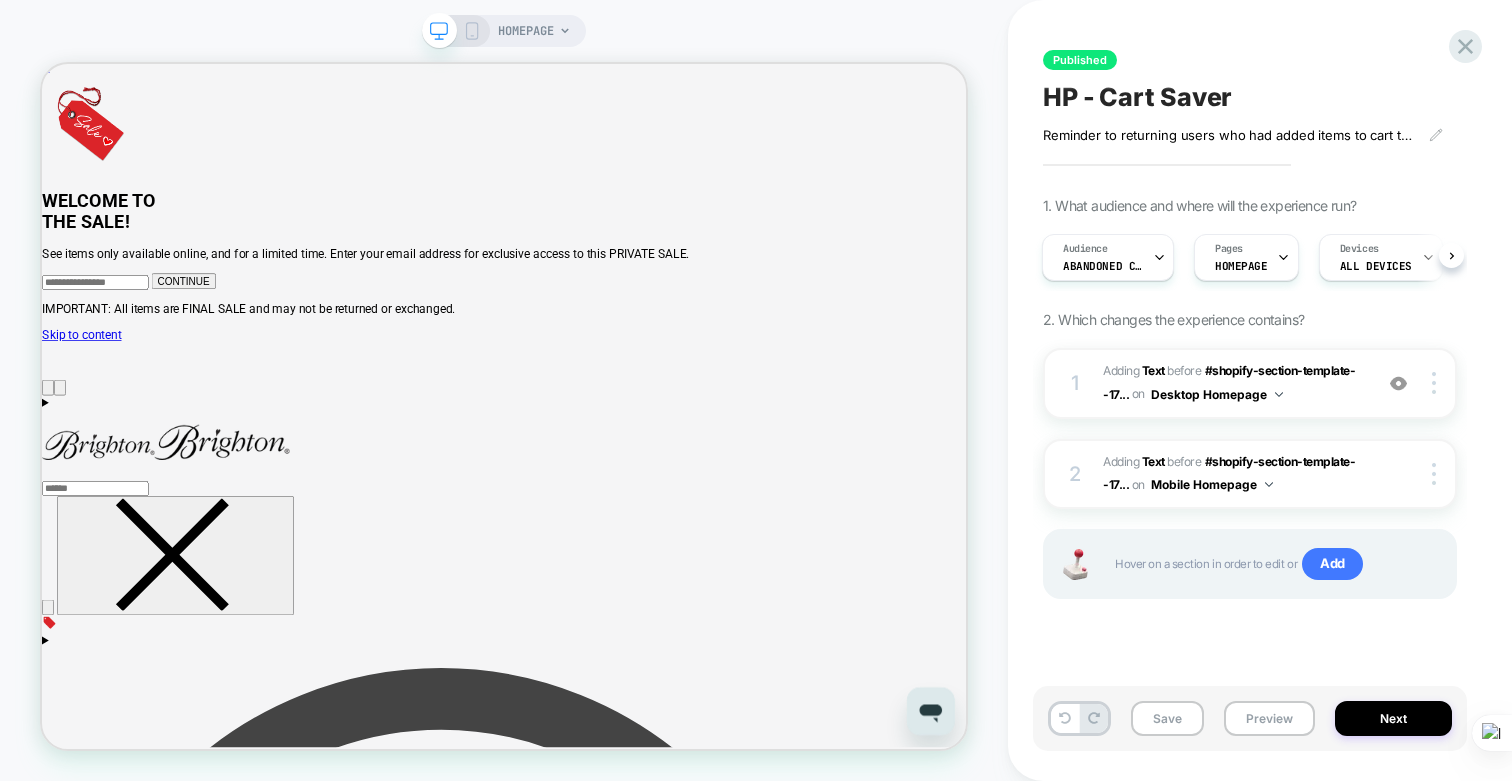 scroll, scrollTop: 0, scrollLeft: 0, axis: both 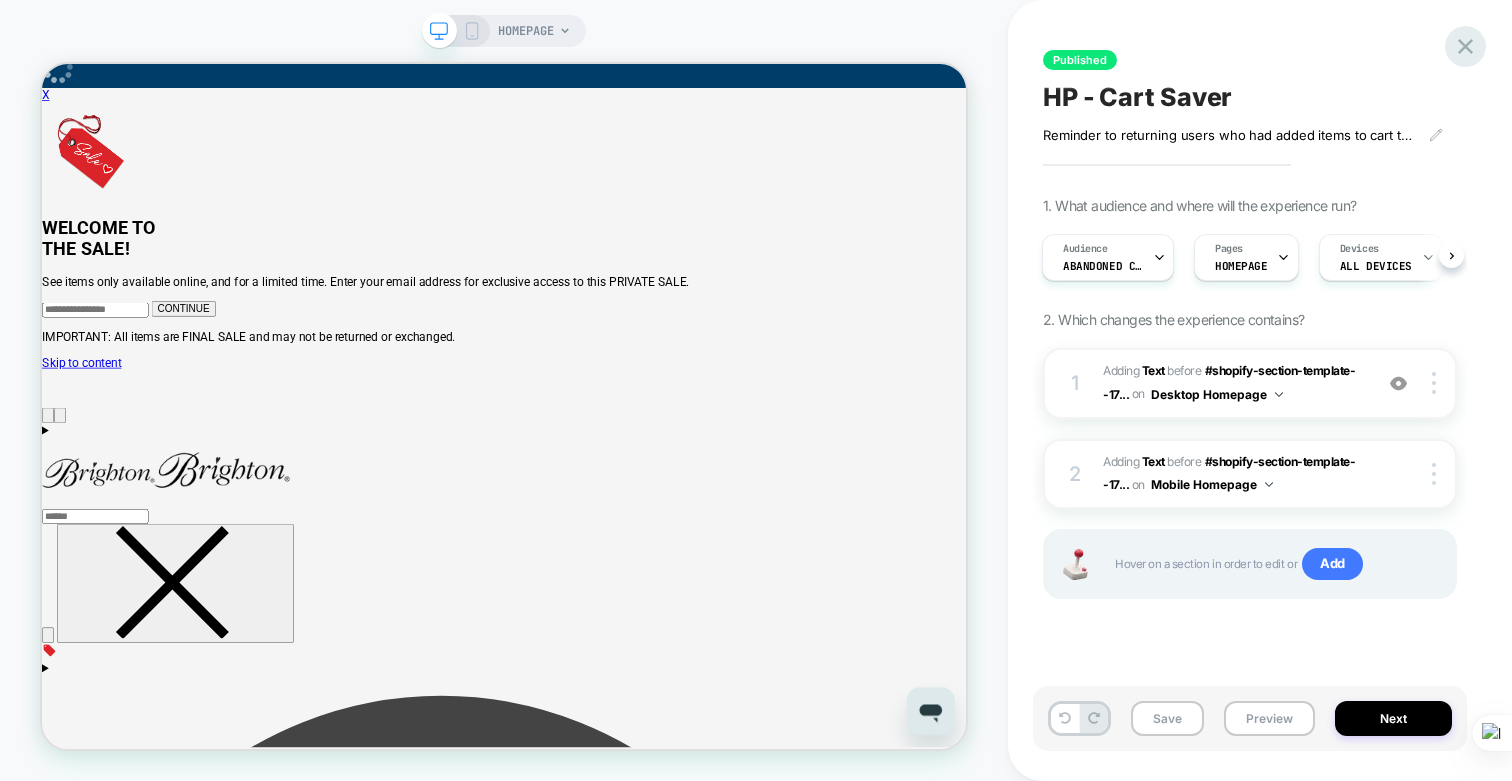 click 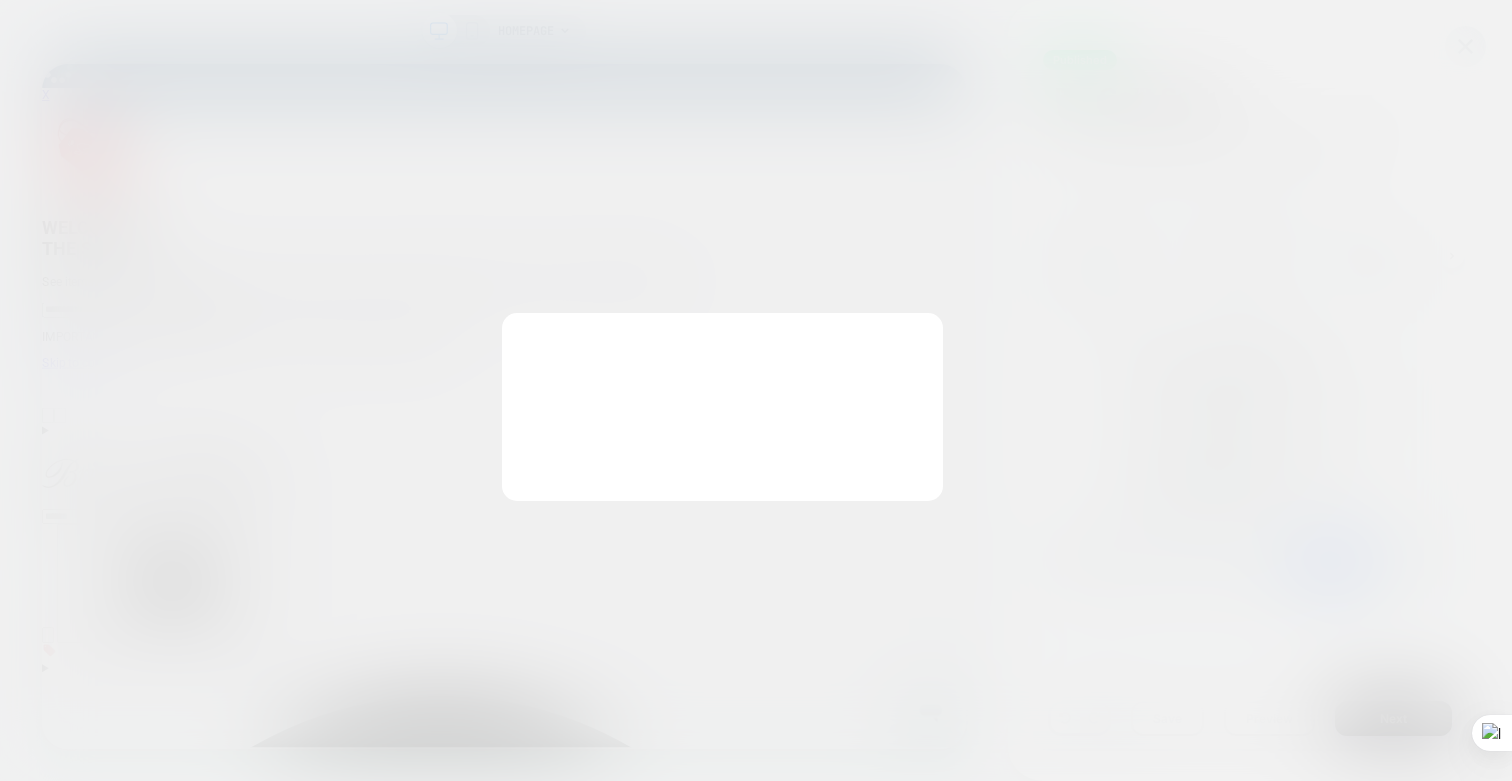 scroll, scrollTop: 0, scrollLeft: 0, axis: both 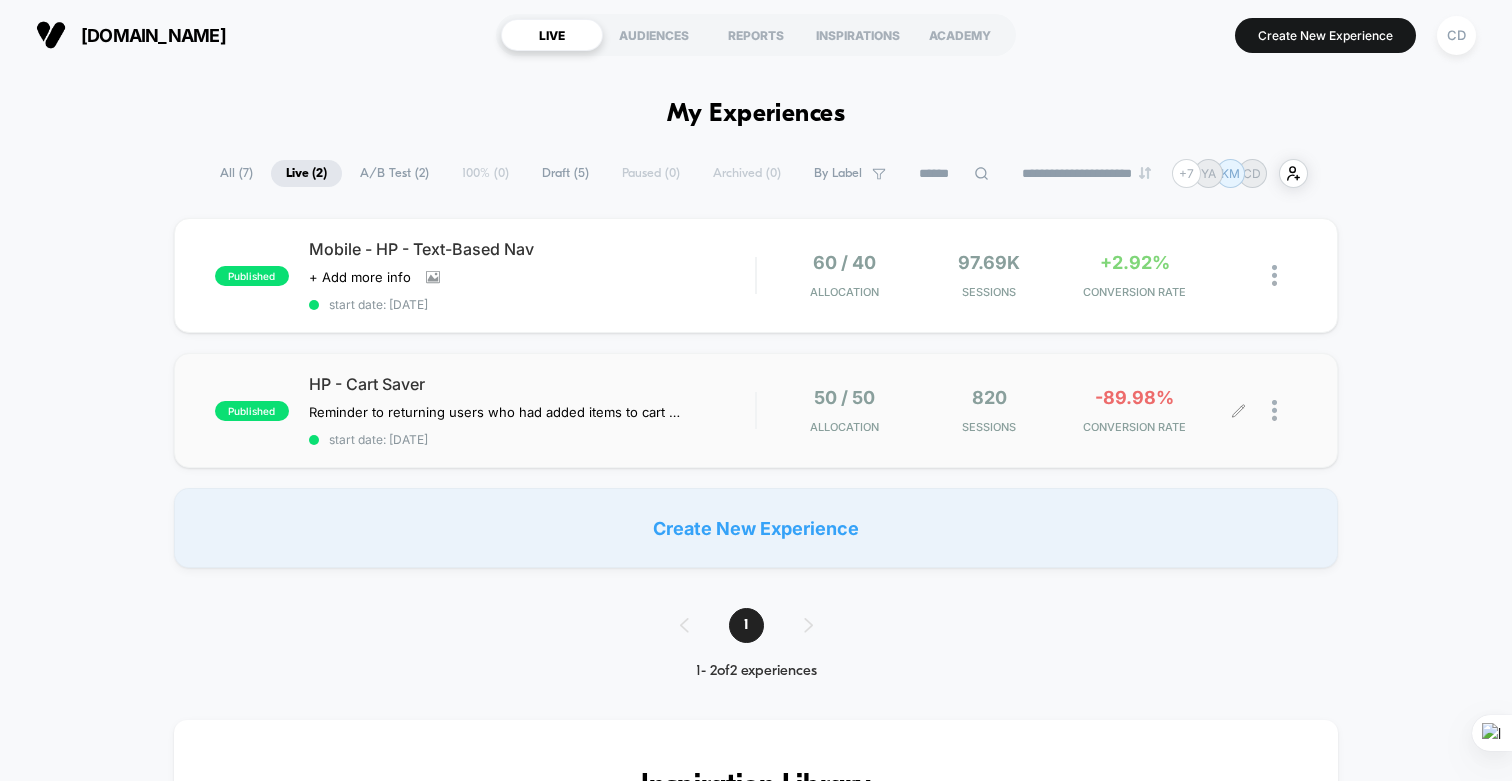 click on "50 / 50 Allocation 820 Sessions -89.98% CONVERSION RATE" at bounding box center [1027, 410] 